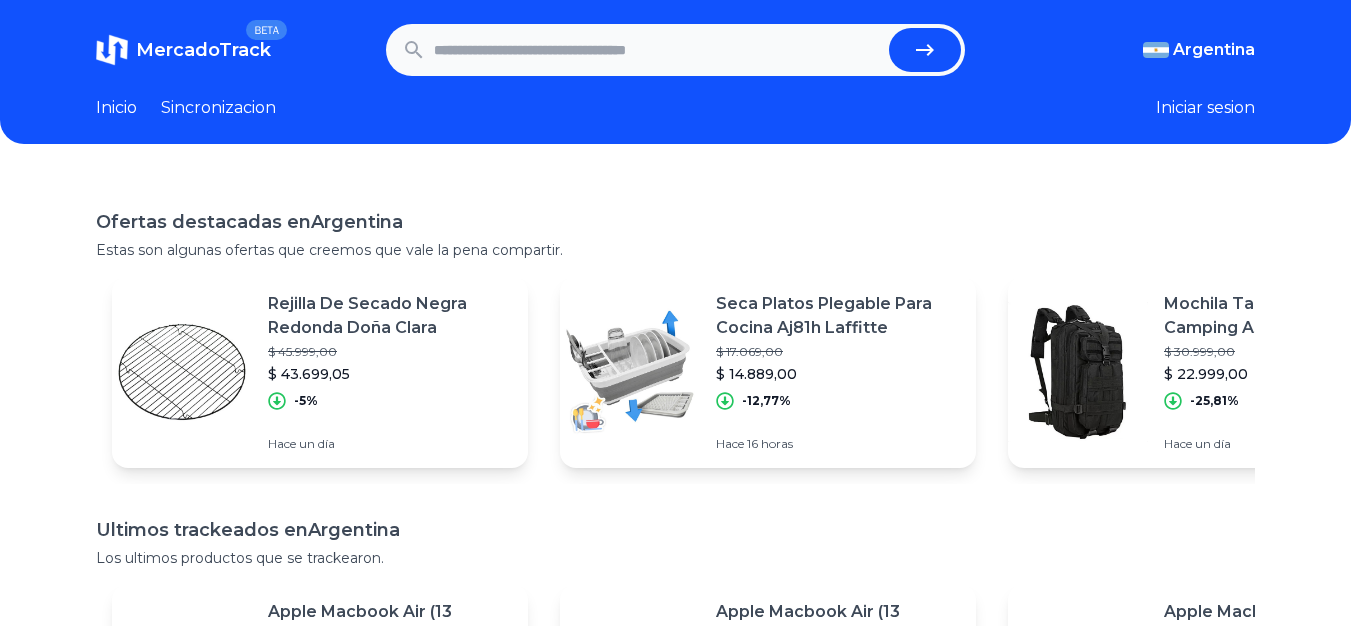 scroll, scrollTop: 0, scrollLeft: 0, axis: both 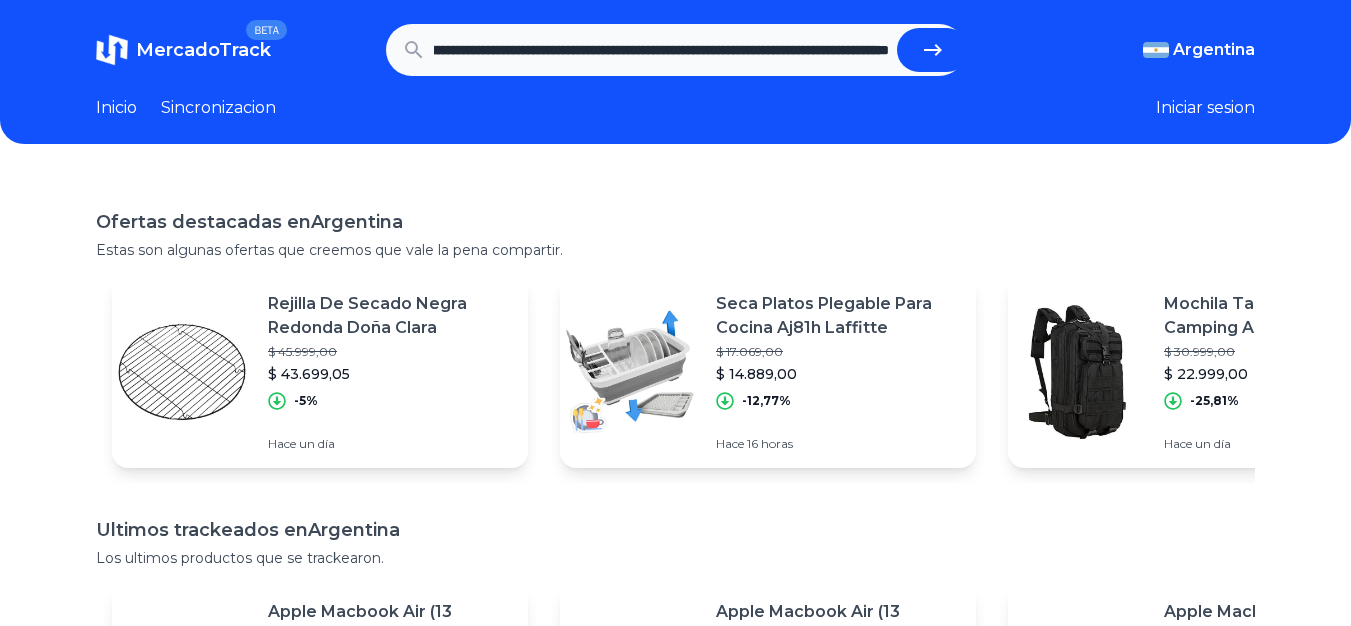 click at bounding box center (933, 50) 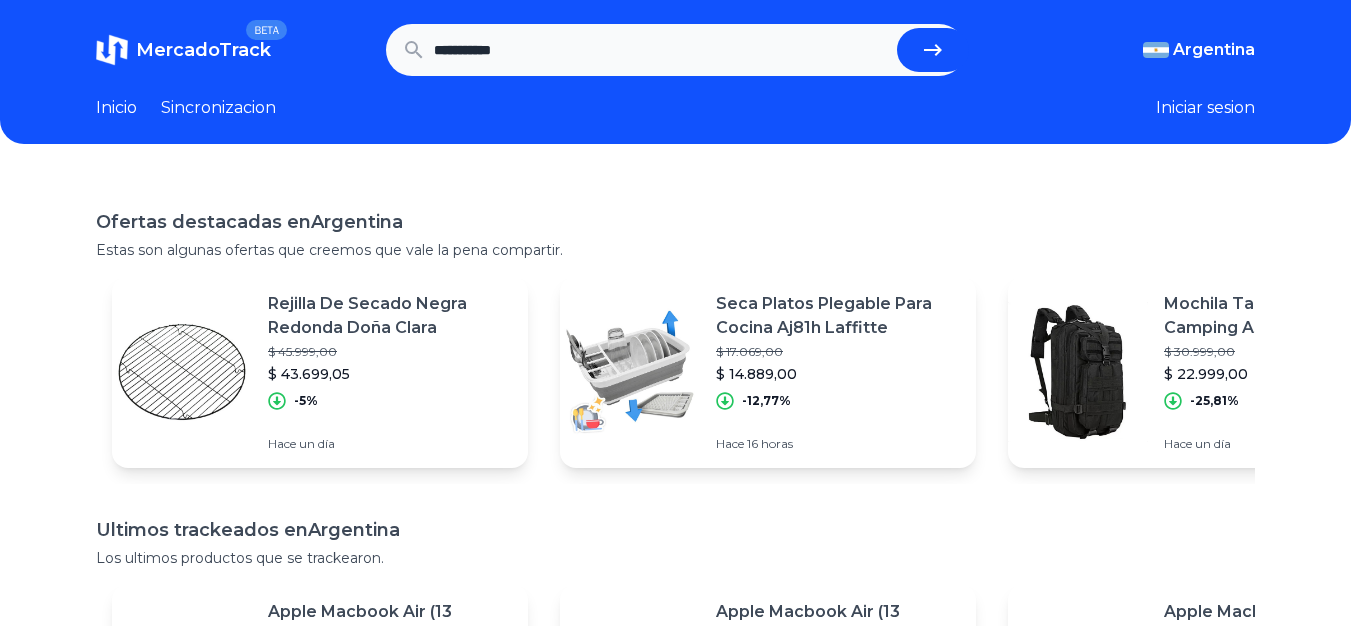 scroll, scrollTop: 0, scrollLeft: 0, axis: both 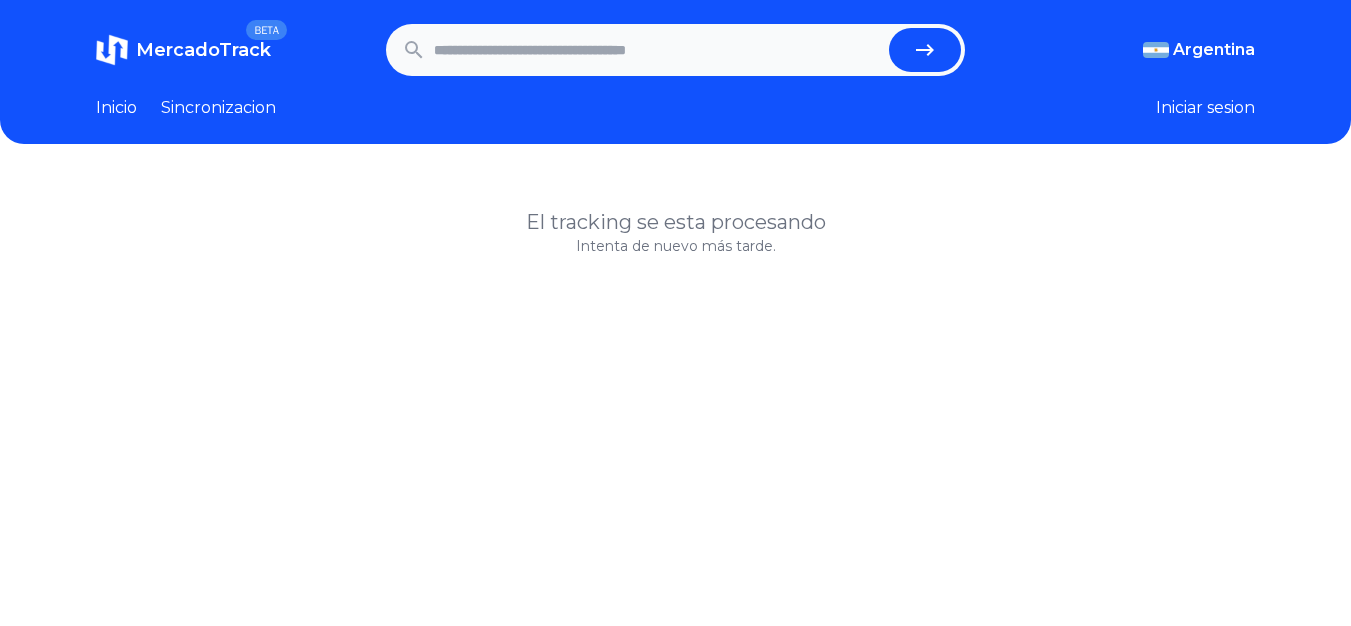 click at bounding box center (658, 50) 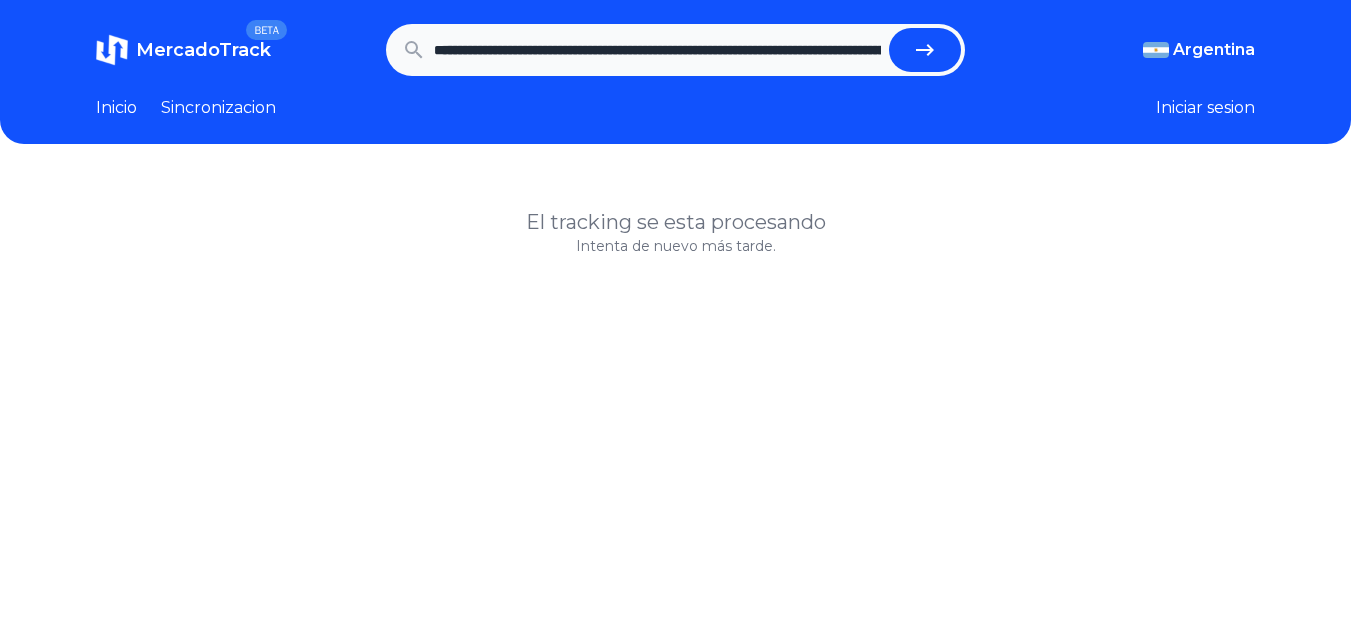 scroll, scrollTop: 0, scrollLeft: 1703, axis: horizontal 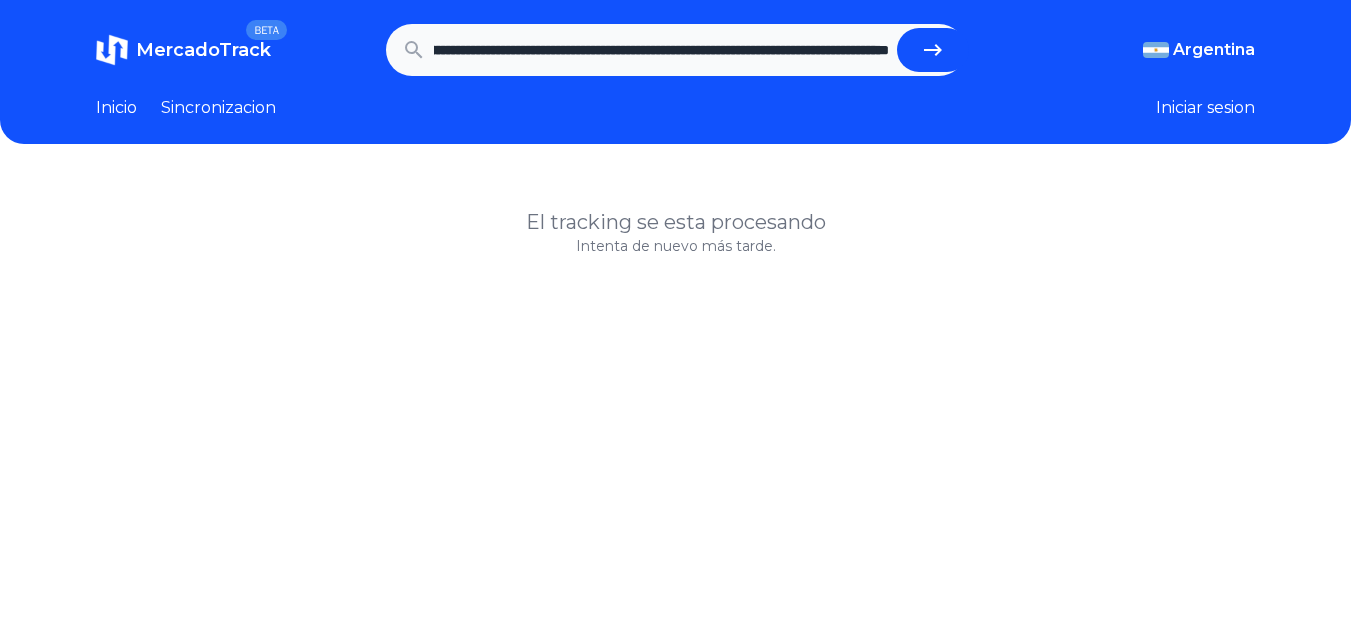 click at bounding box center [933, 50] 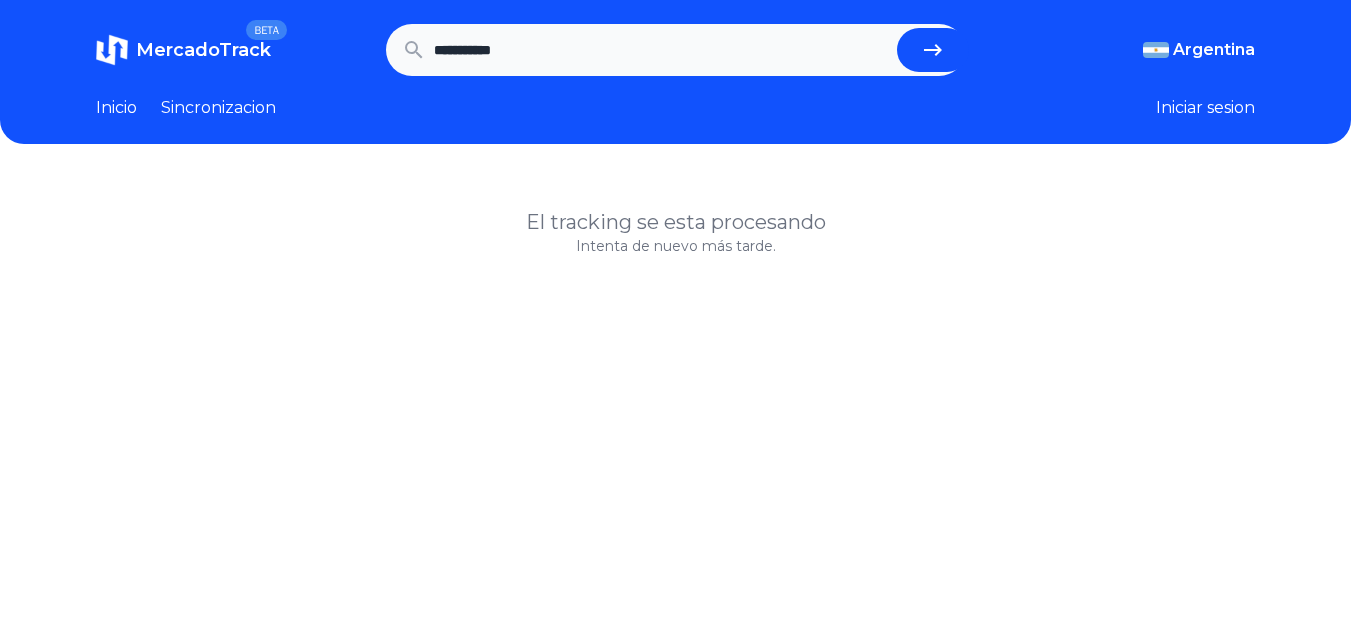 scroll, scrollTop: 0, scrollLeft: 0, axis: both 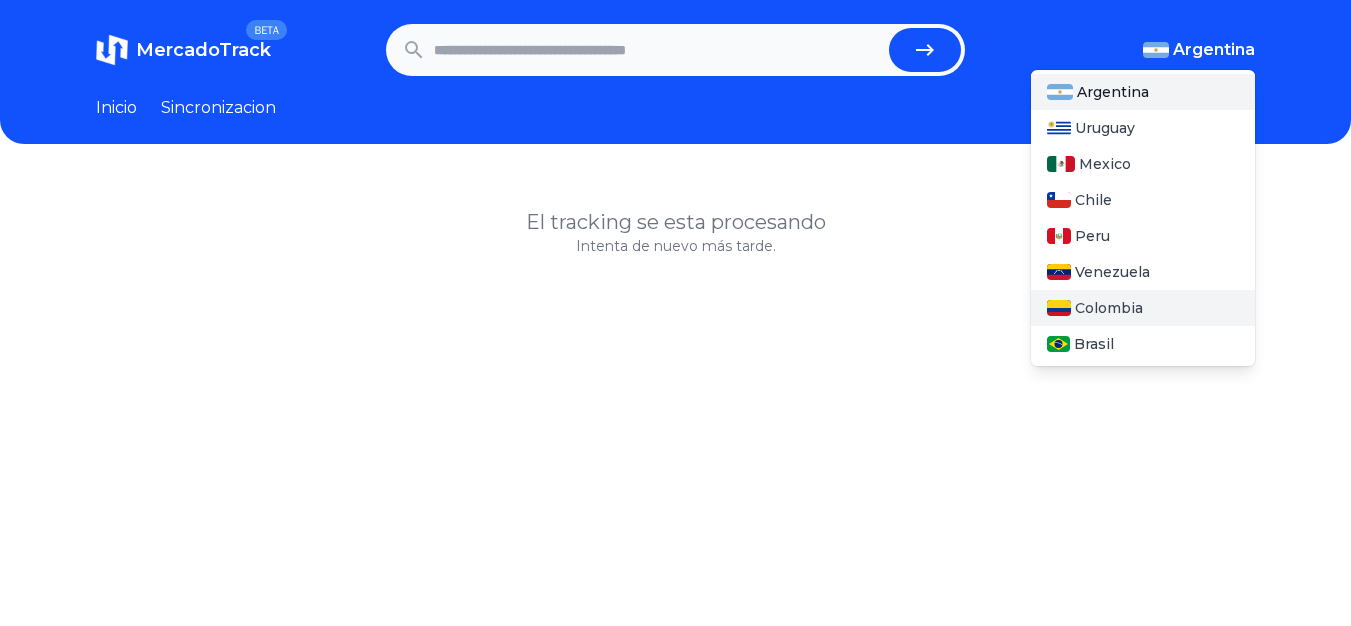 click on "Colombia" at bounding box center (1109, 308) 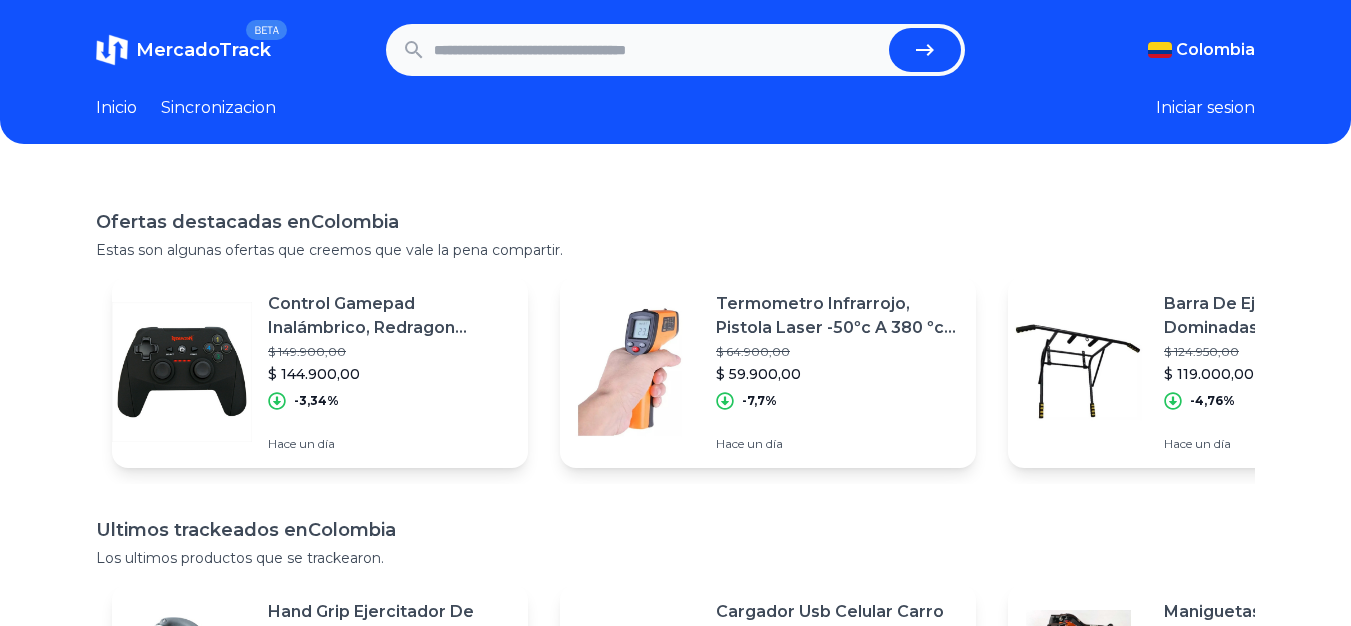 click at bounding box center [658, 50] 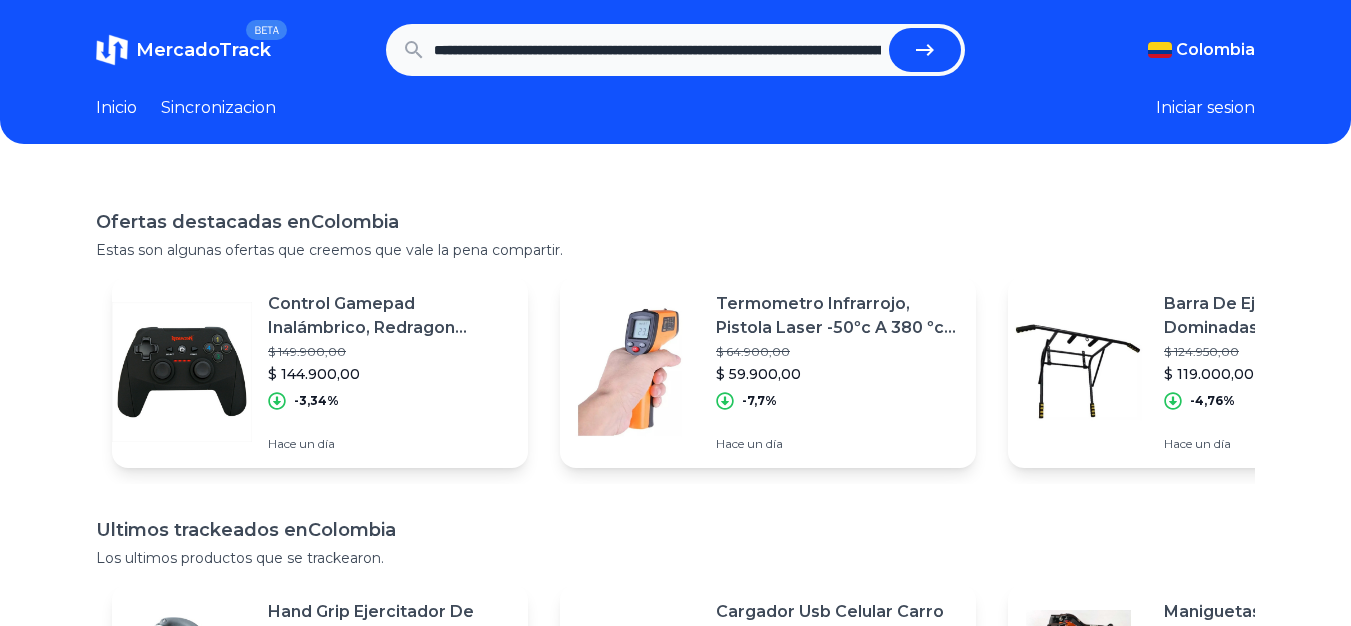 scroll, scrollTop: 0, scrollLeft: 1703, axis: horizontal 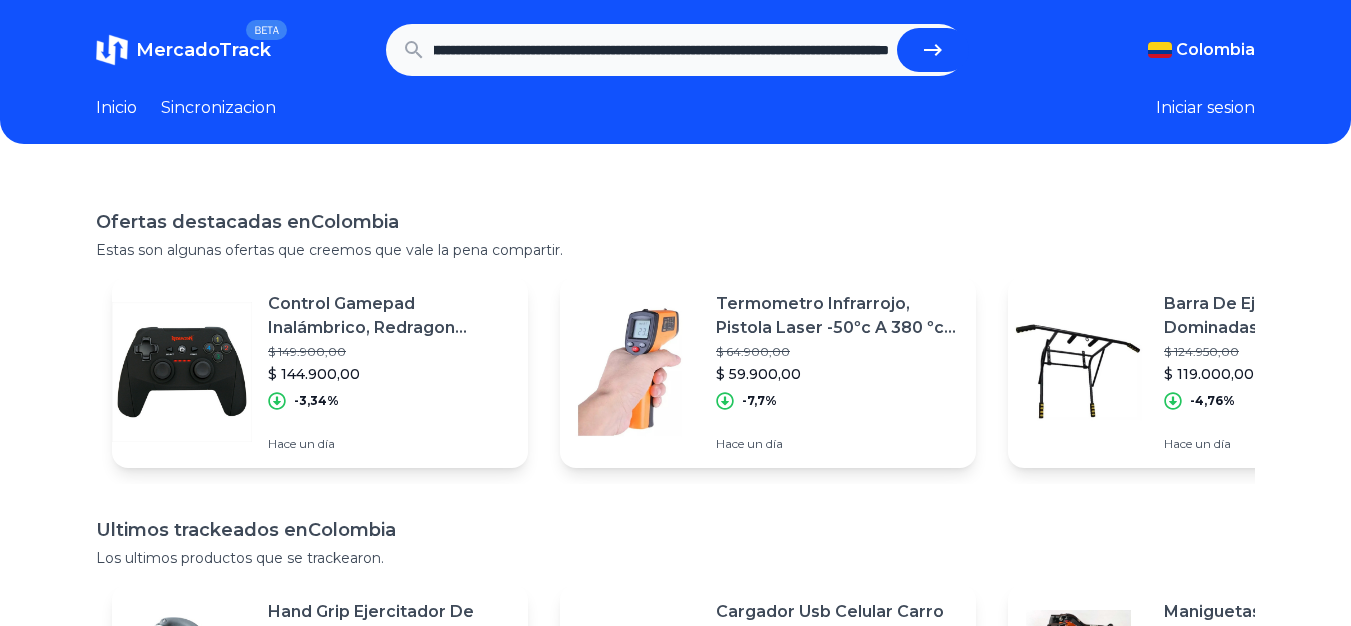 click at bounding box center [933, 50] 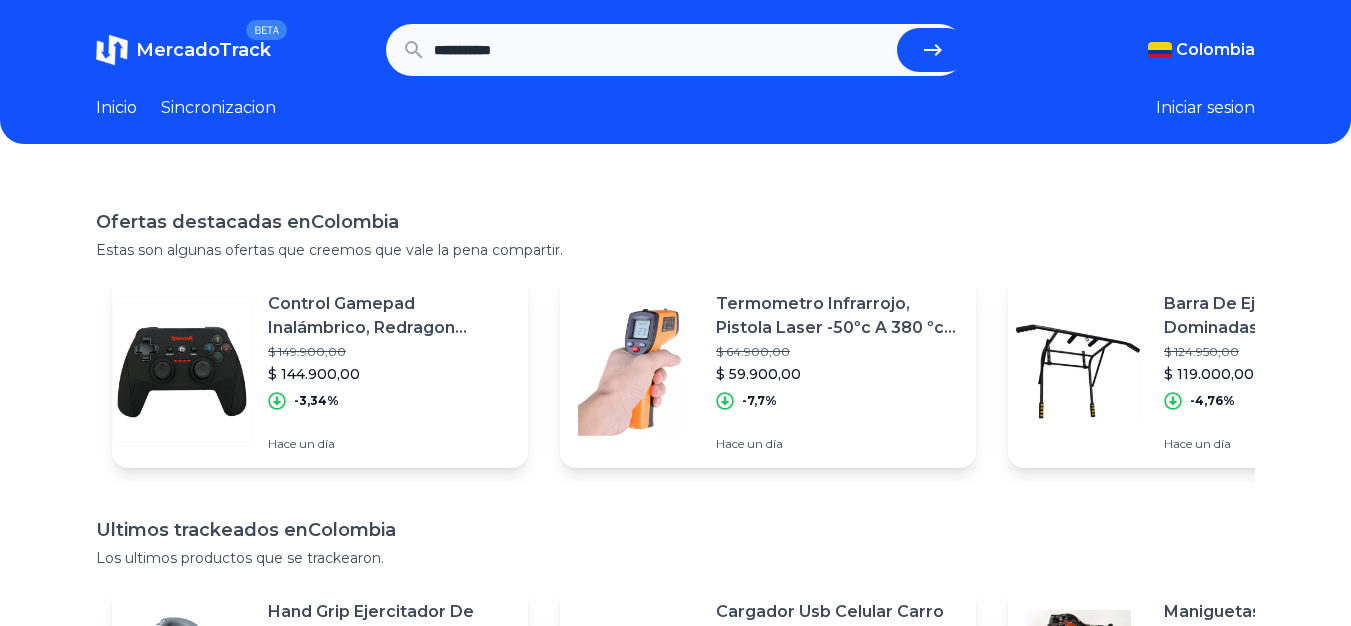 scroll, scrollTop: 0, scrollLeft: 0, axis: both 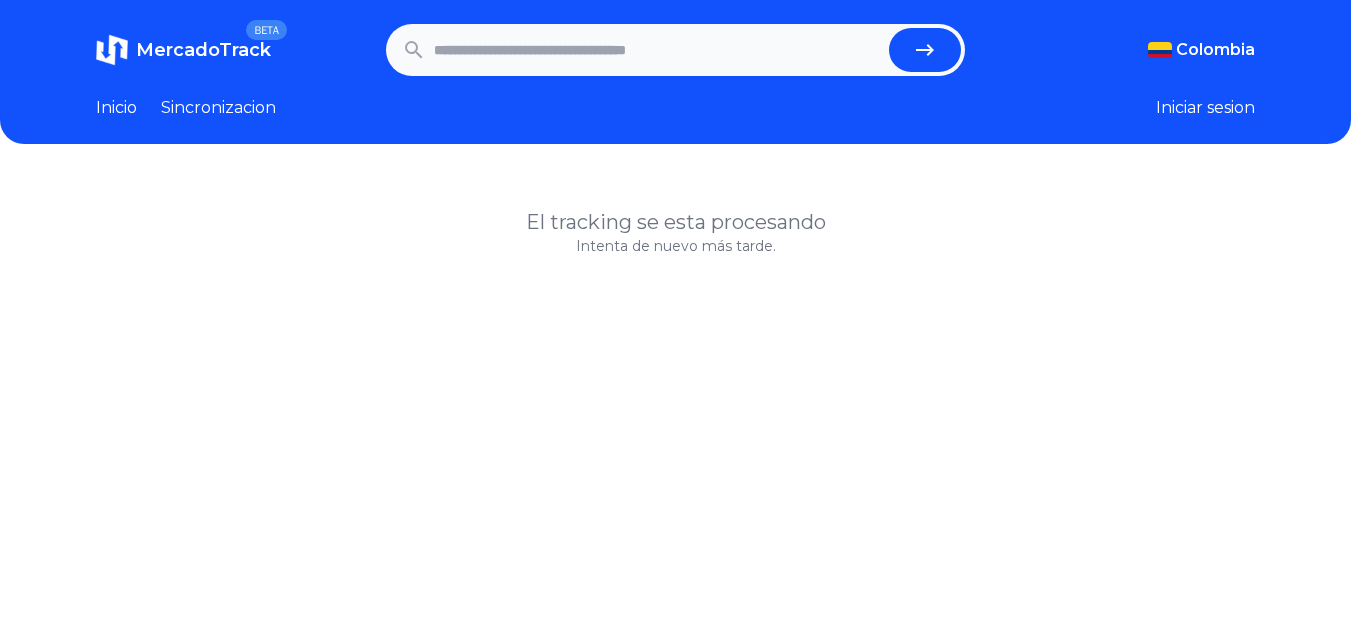 click on "Intenta de nuevo más tarde." at bounding box center [675, 246] 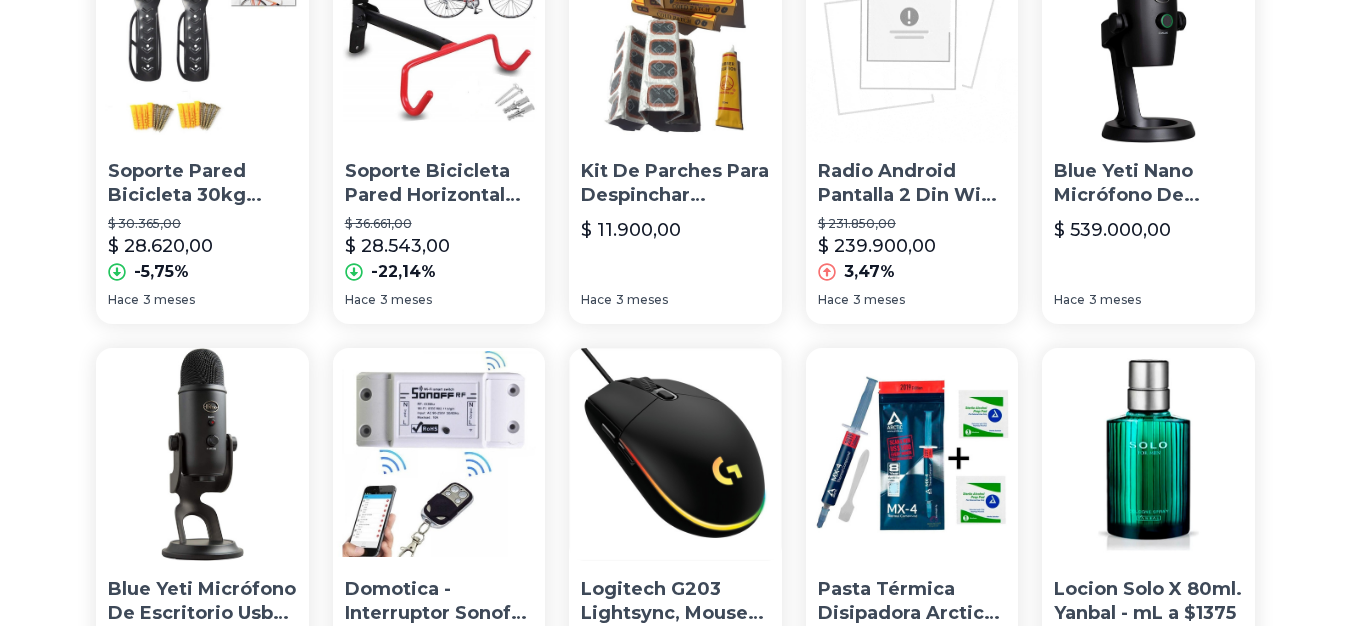 scroll, scrollTop: 0, scrollLeft: 0, axis: both 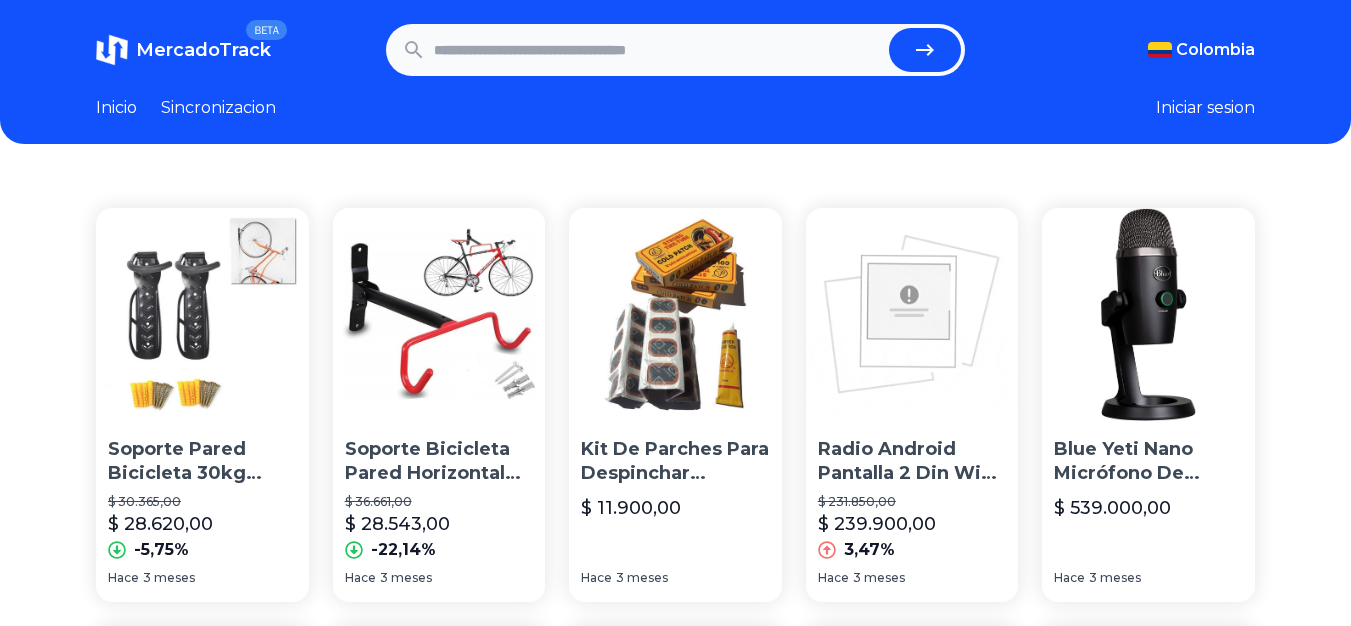 click at bounding box center (658, 50) 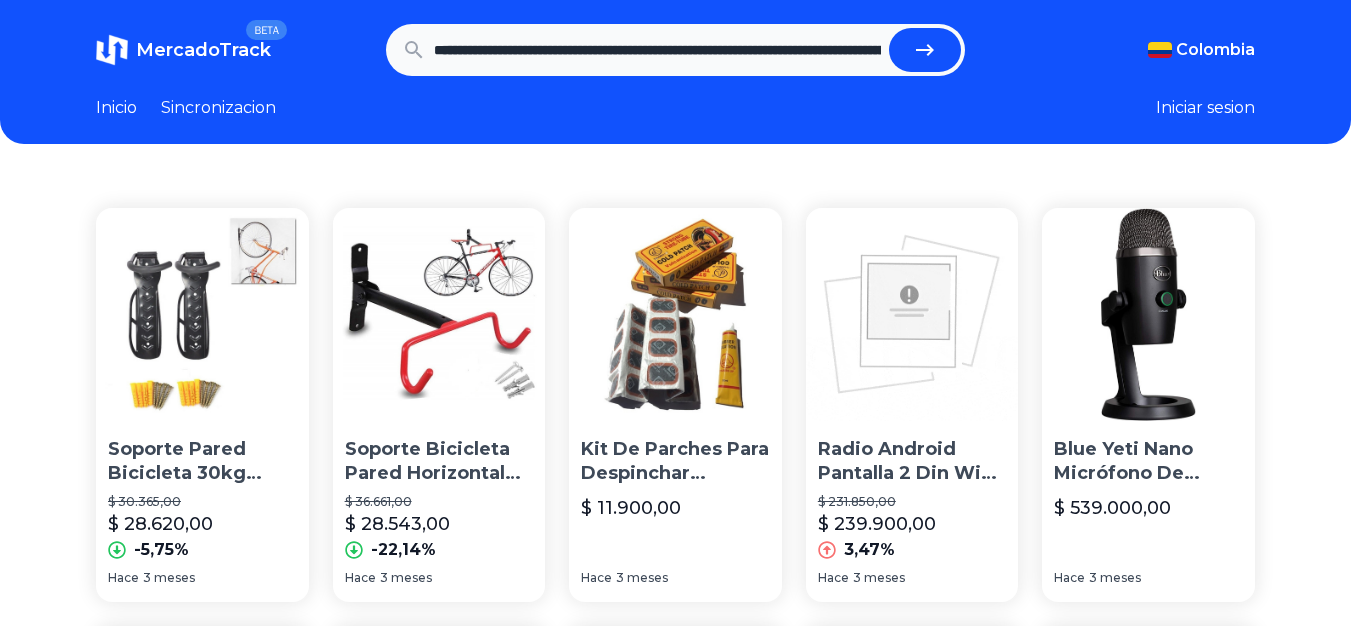 scroll, scrollTop: 0, scrollLeft: 1703, axis: horizontal 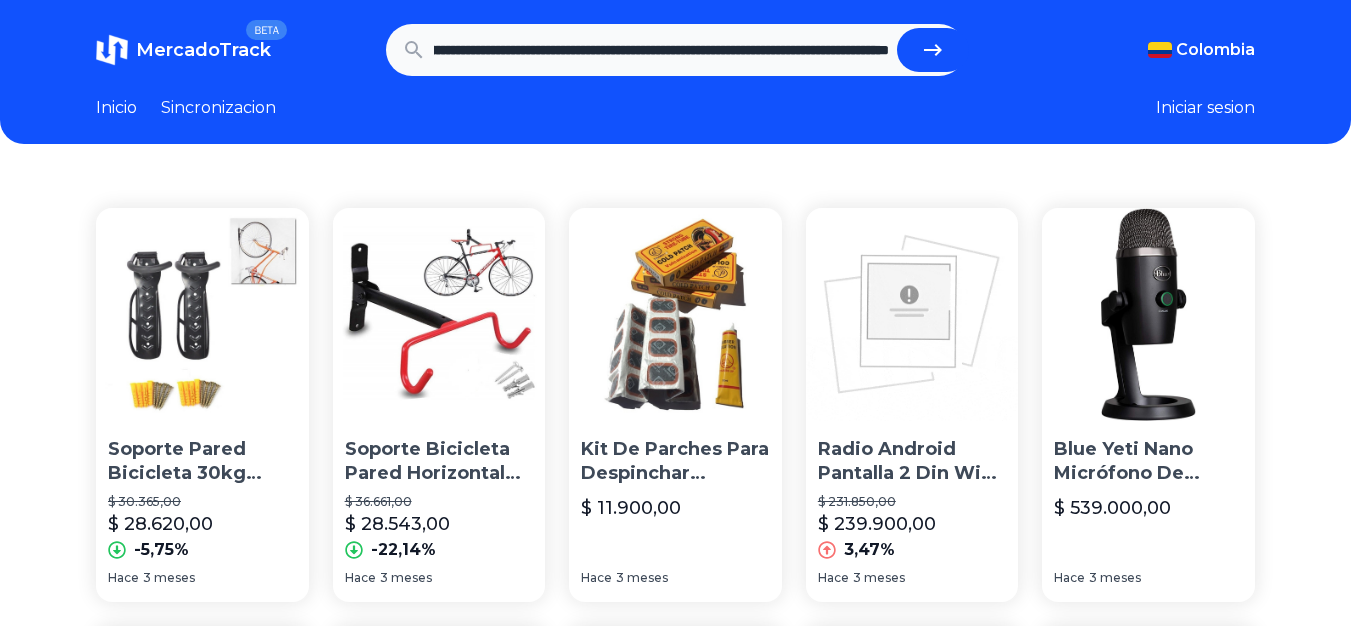 click at bounding box center (933, 50) 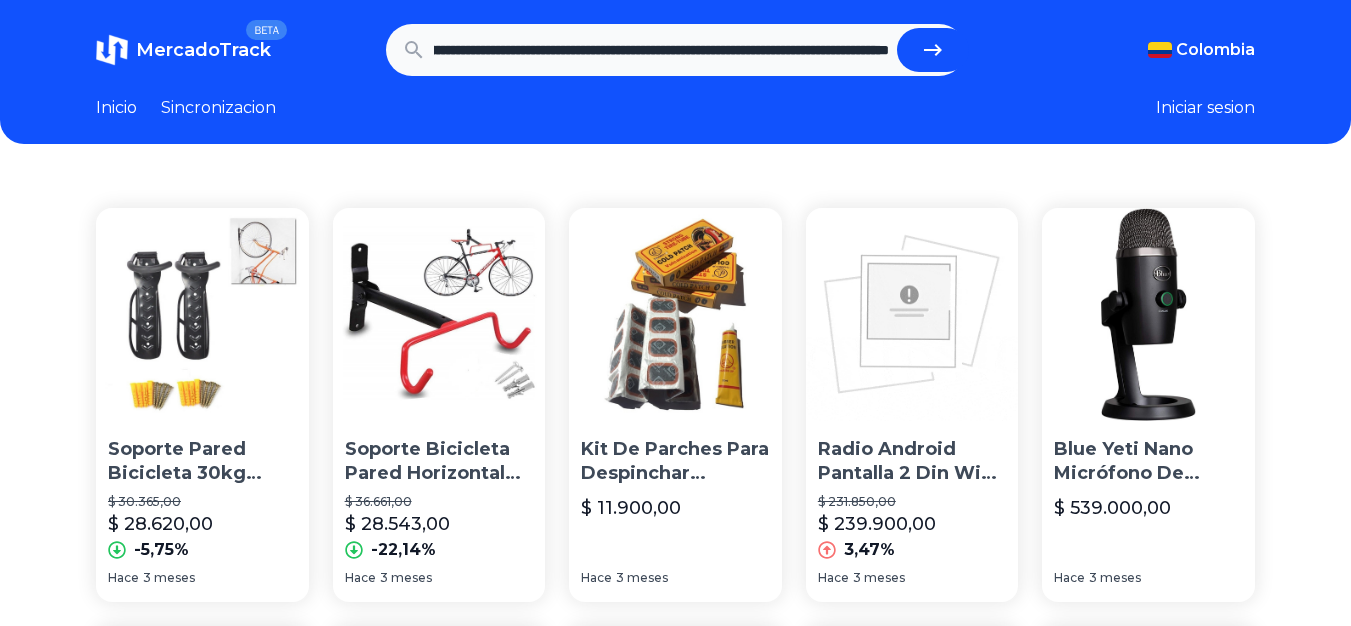 type on "**********" 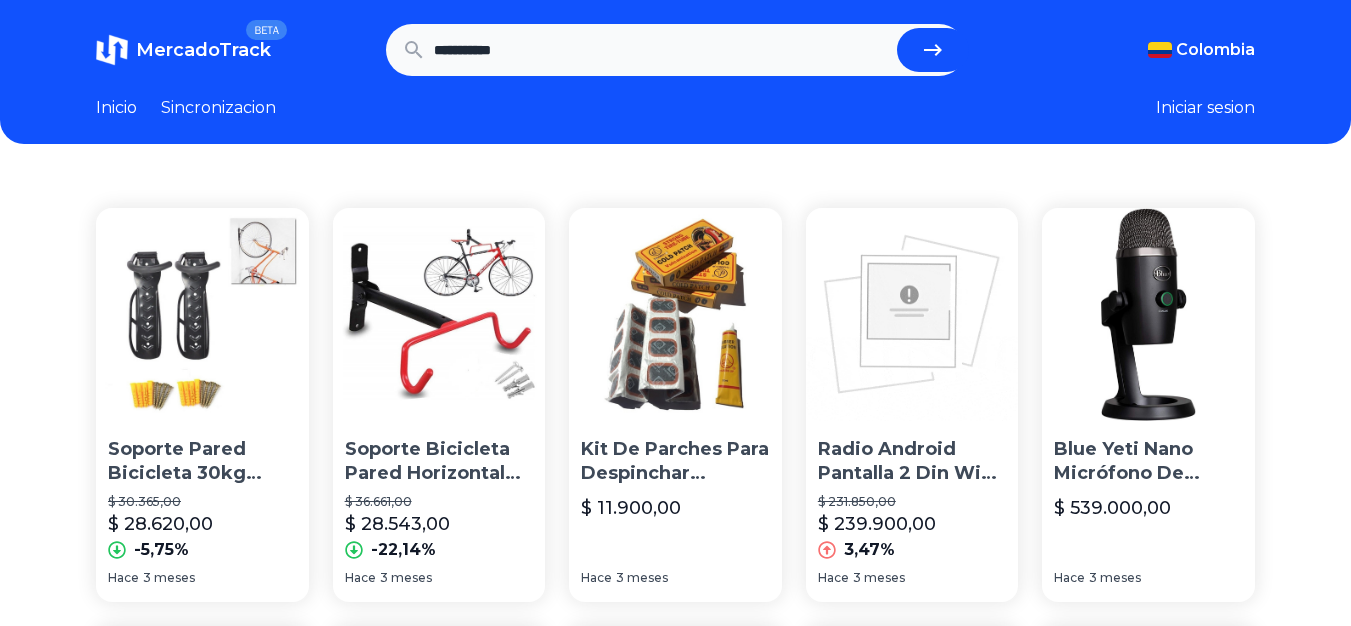 scroll, scrollTop: 0, scrollLeft: 0, axis: both 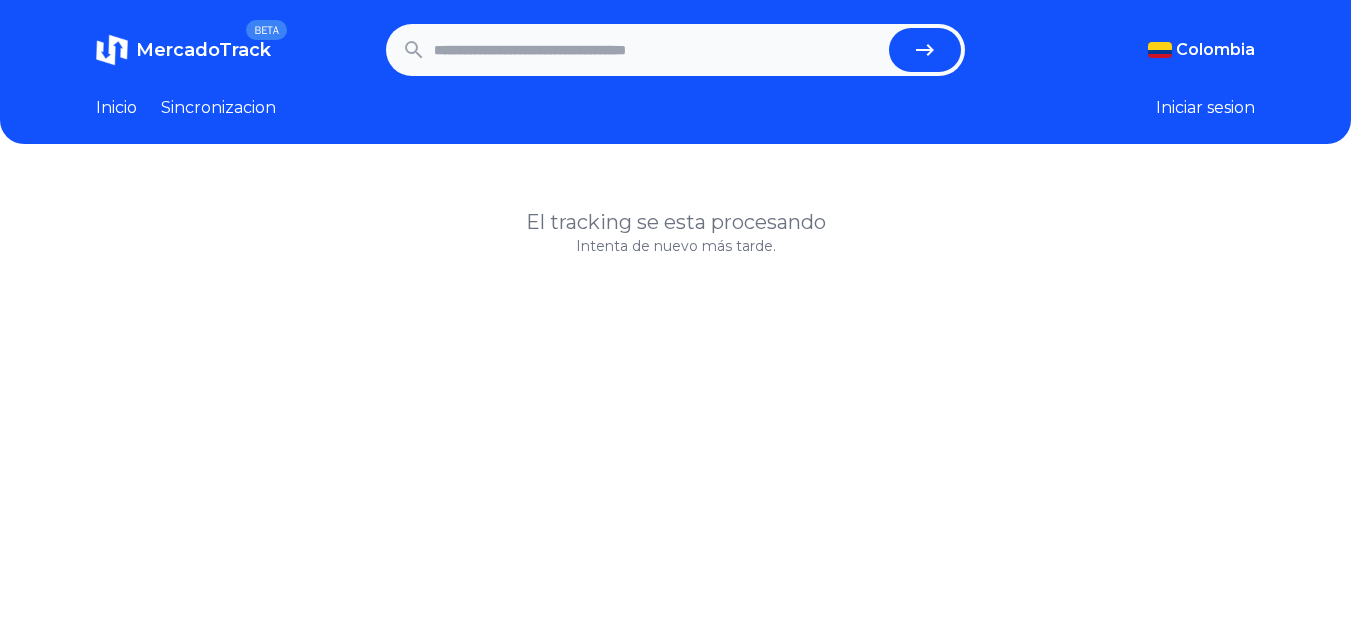 drag, startPoint x: 422, startPoint y: 232, endPoint x: 505, endPoint y: 194, distance: 91.28527 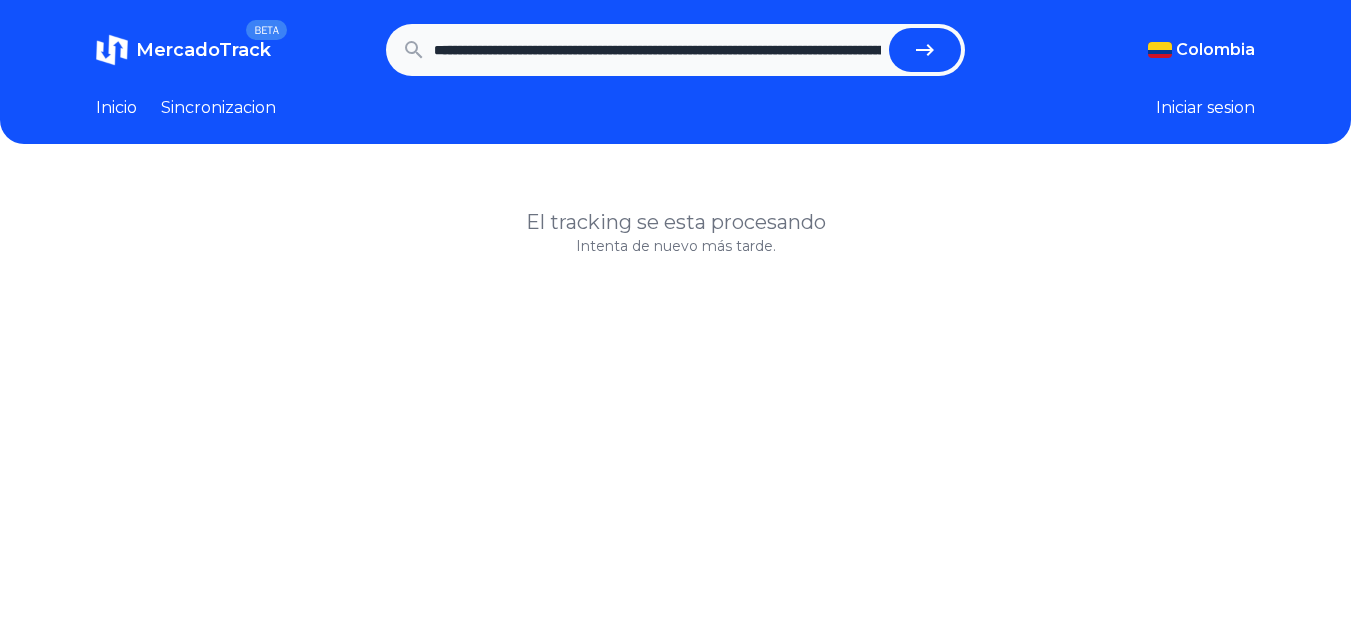 scroll, scrollTop: 0, scrollLeft: 1703, axis: horizontal 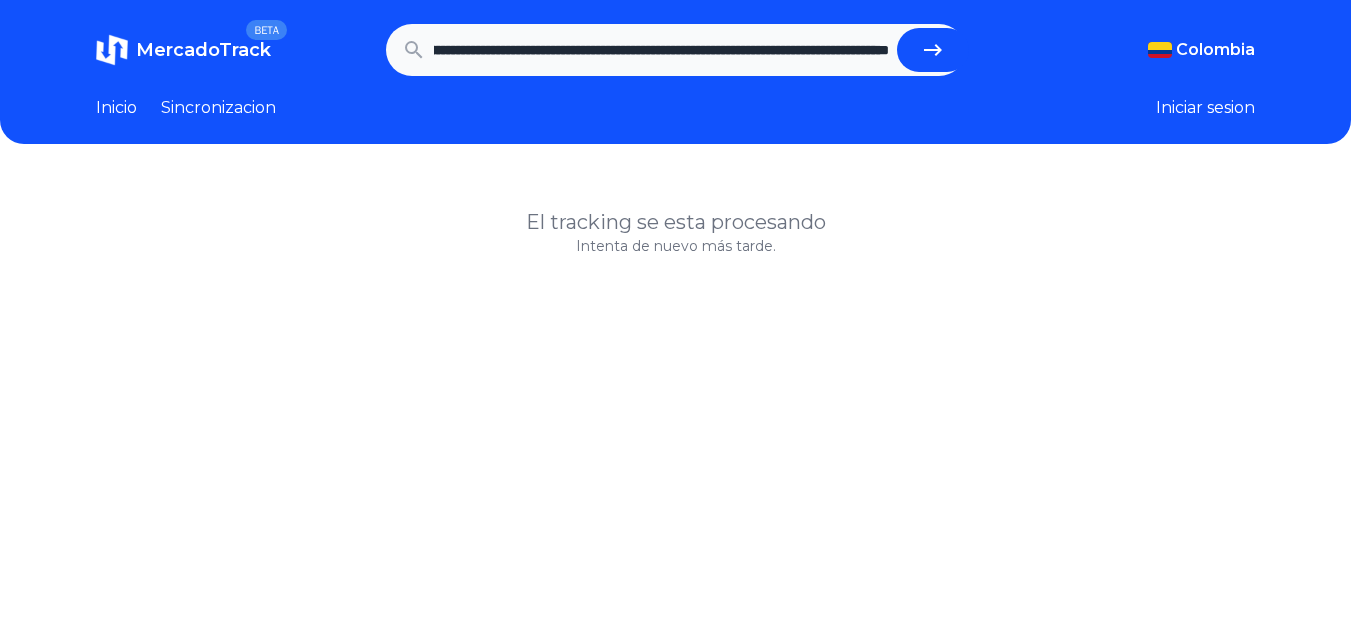 click at bounding box center (933, 50) 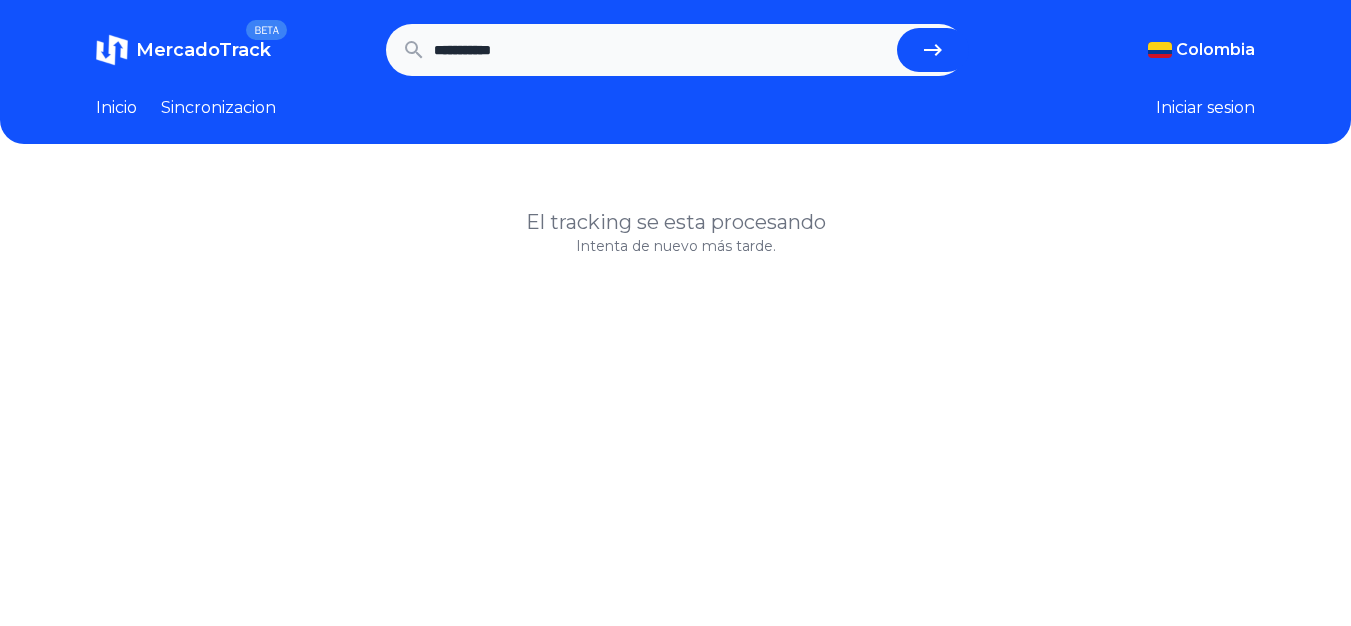 scroll, scrollTop: 0, scrollLeft: 0, axis: both 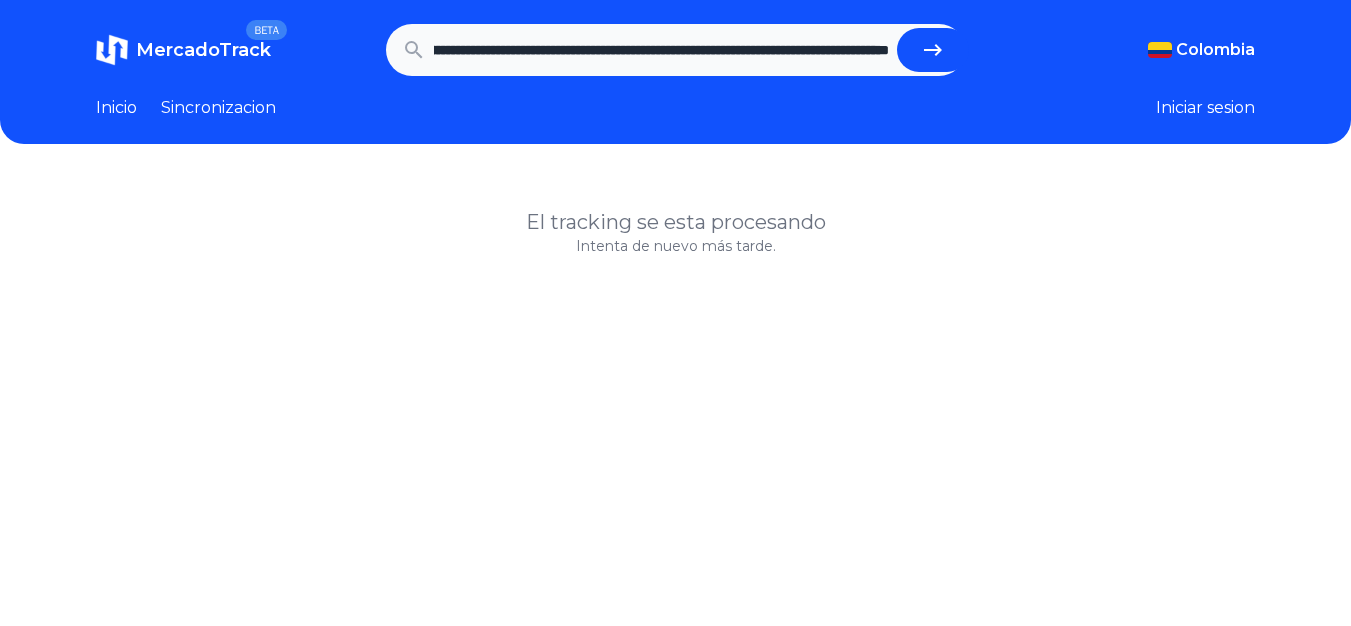 click at bounding box center (933, 50) 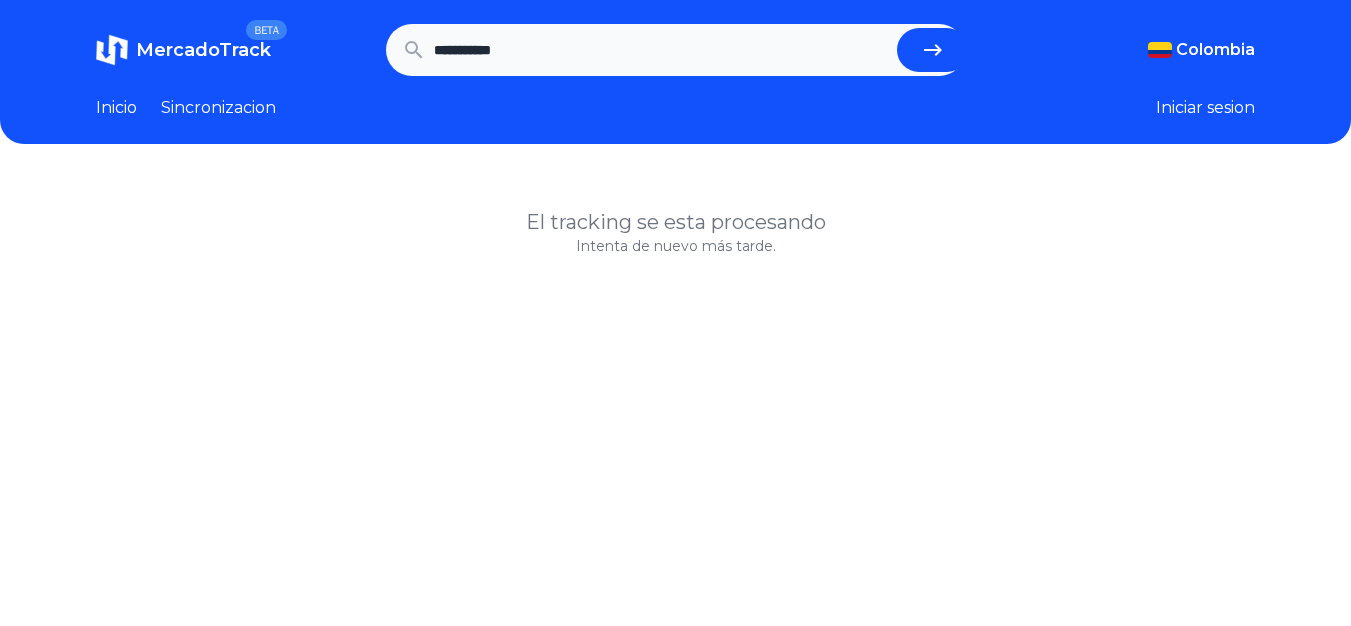 scroll, scrollTop: 0, scrollLeft: 0, axis: both 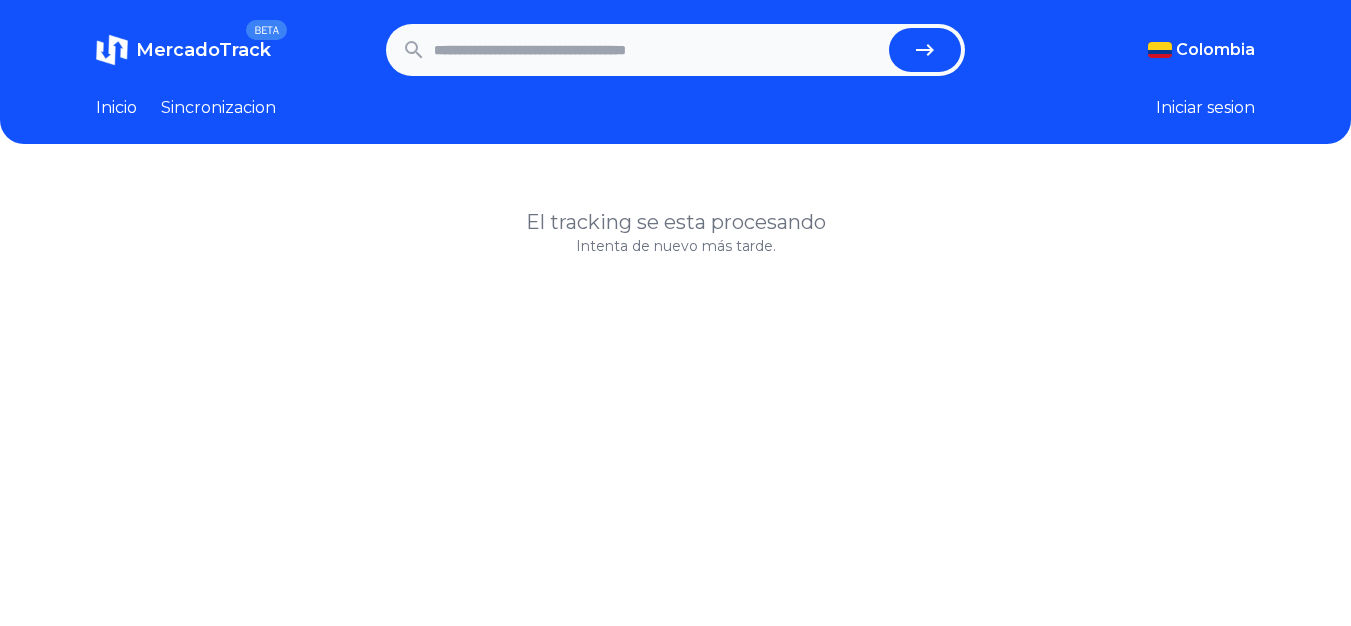 click on "Iniciar sesion" at bounding box center [1205, 108] 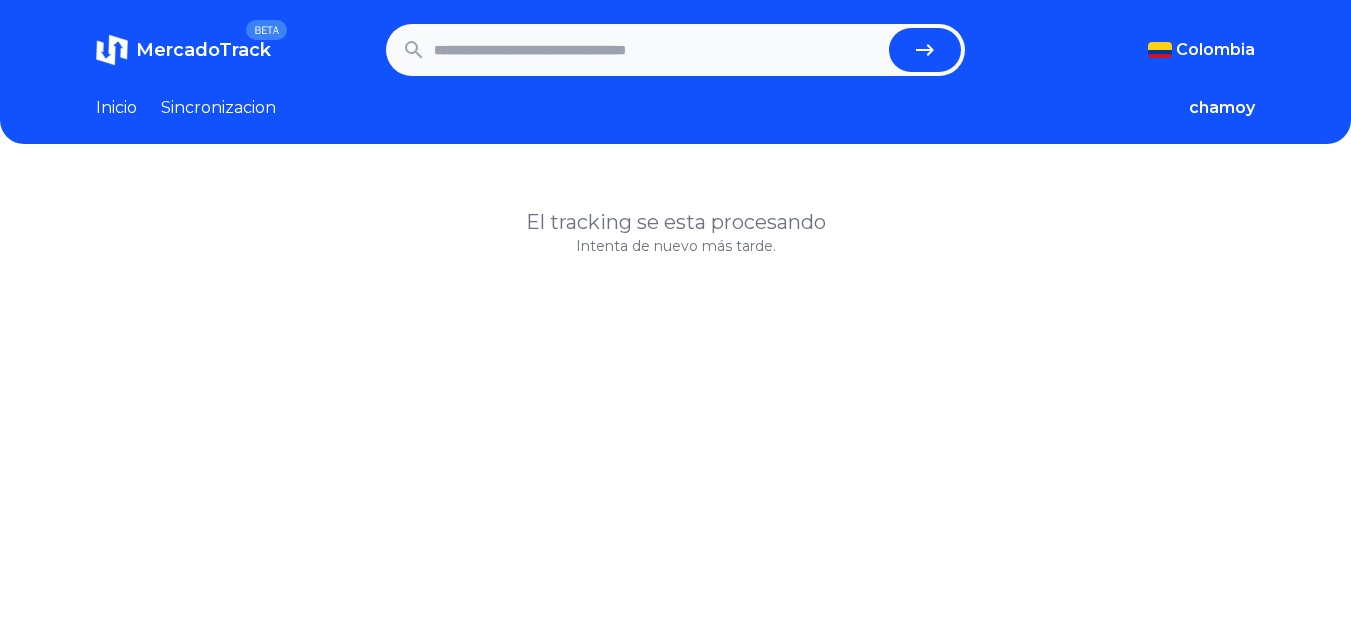 scroll, scrollTop: 0, scrollLeft: 0, axis: both 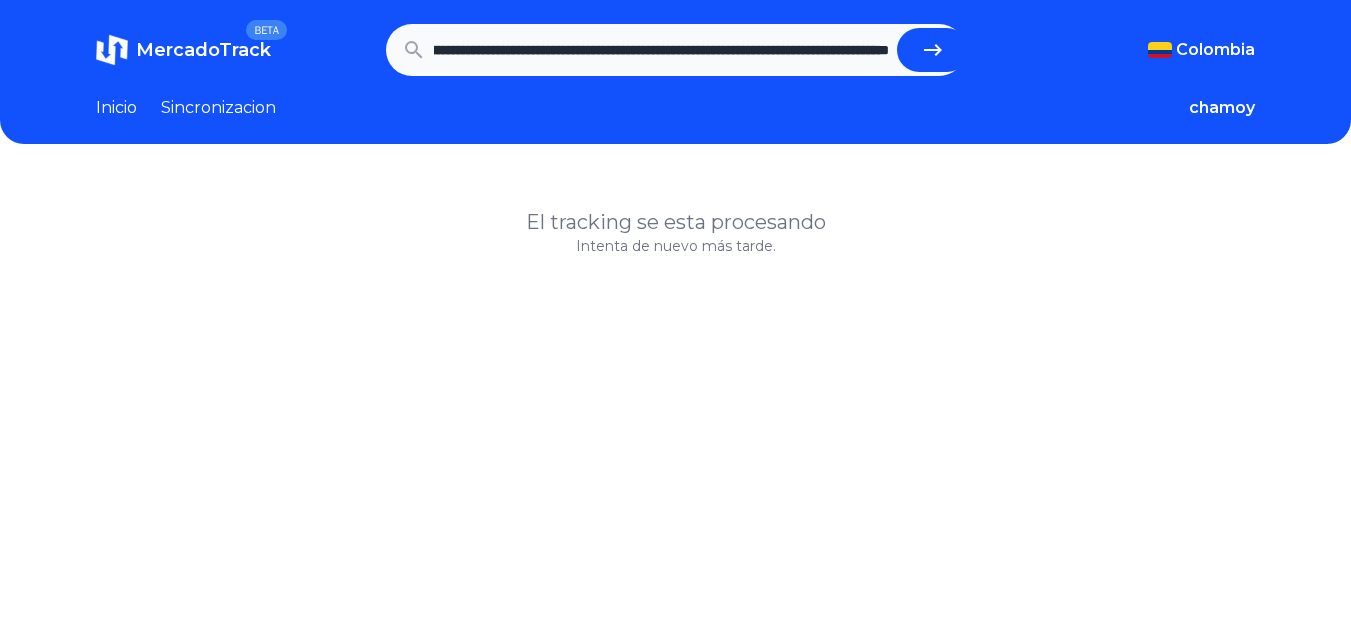 click at bounding box center (933, 50) 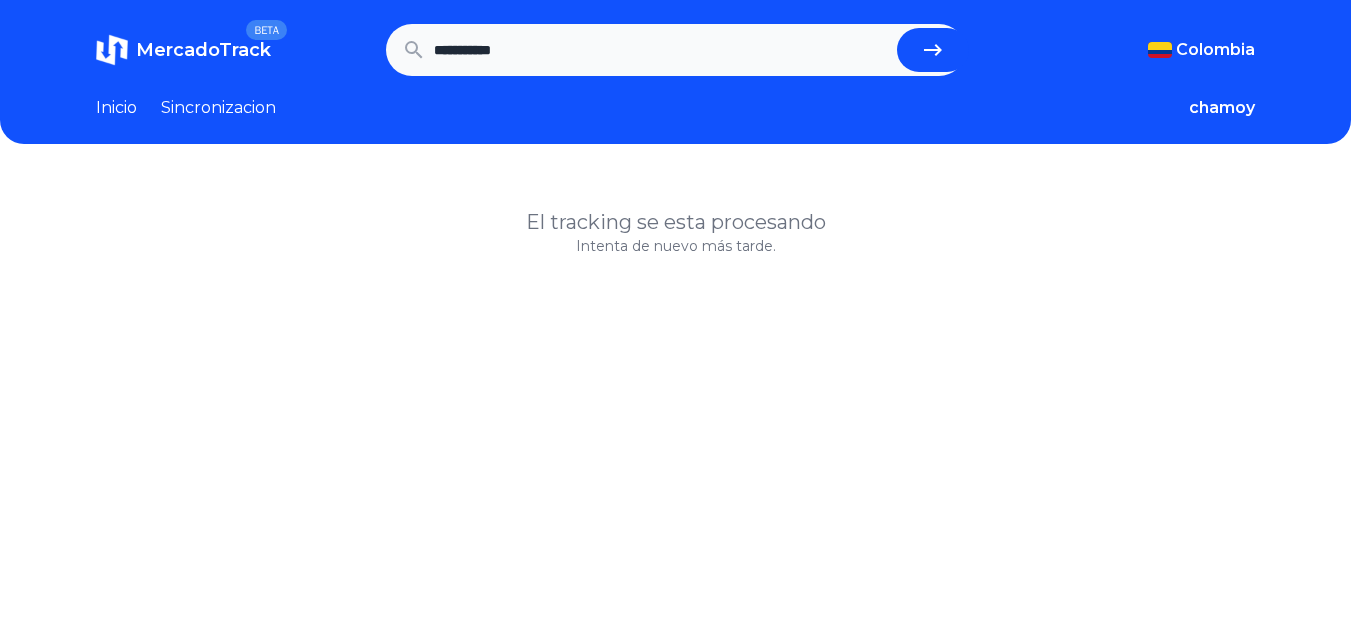 scroll, scrollTop: 0, scrollLeft: 0, axis: both 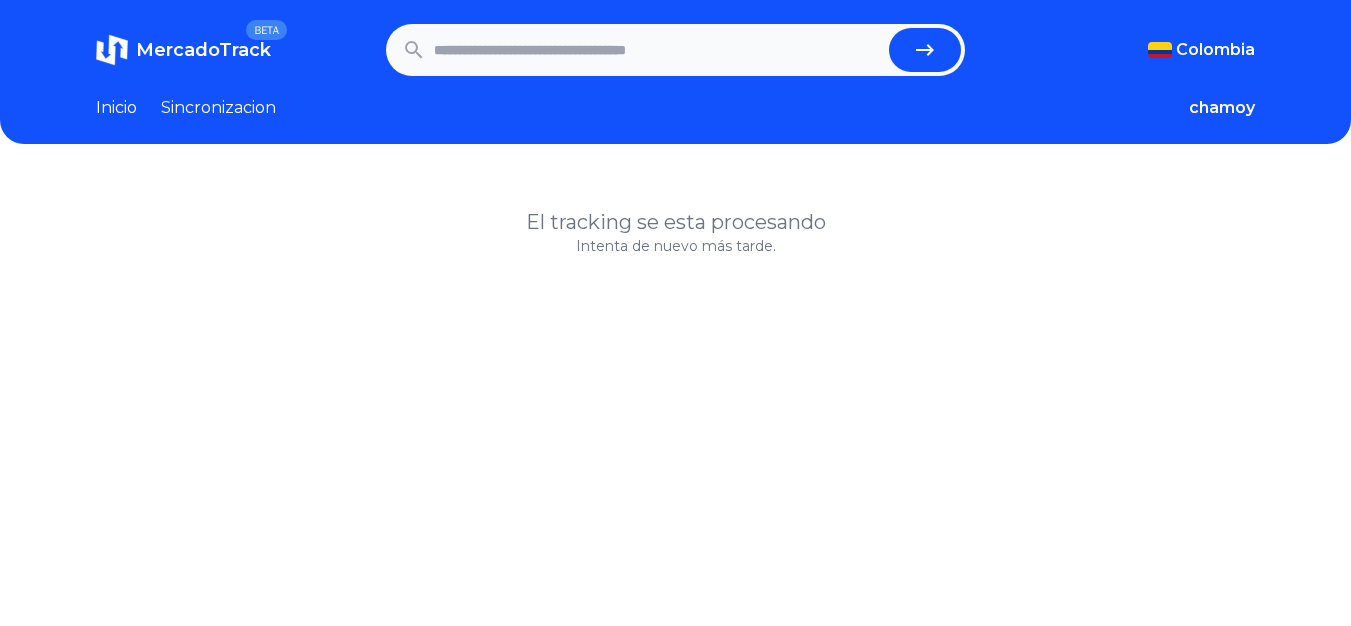 click at bounding box center (658, 50) 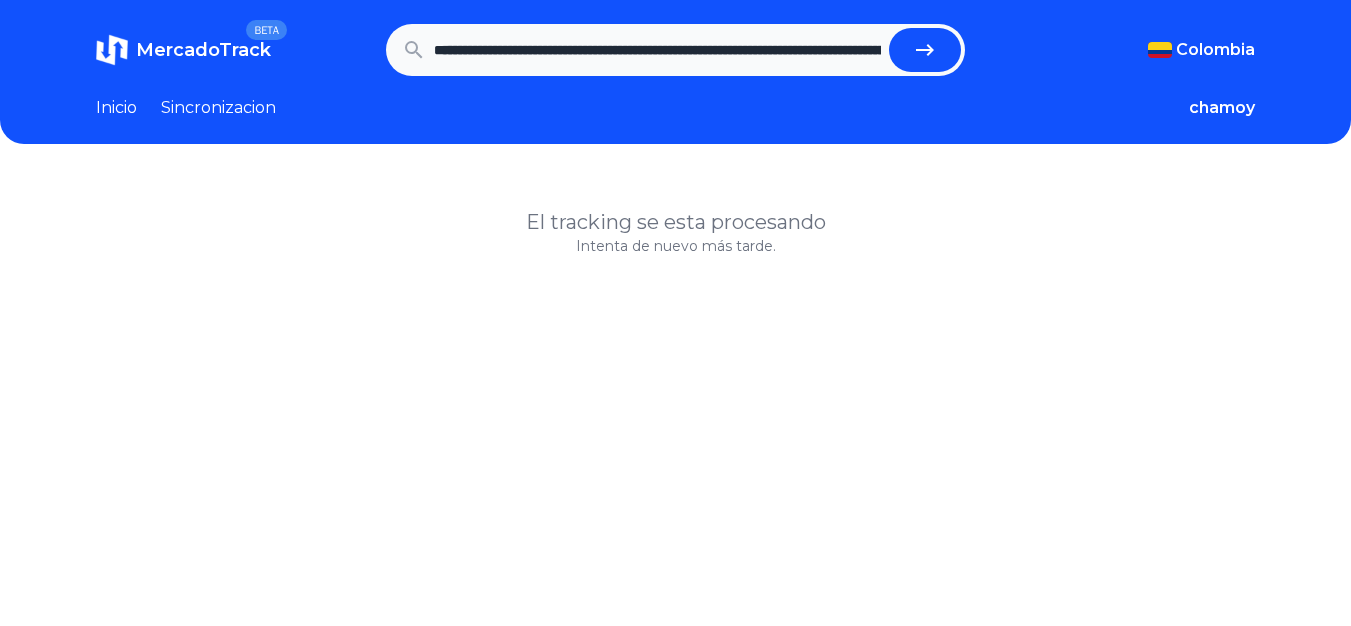 scroll, scrollTop: 0, scrollLeft: 1703, axis: horizontal 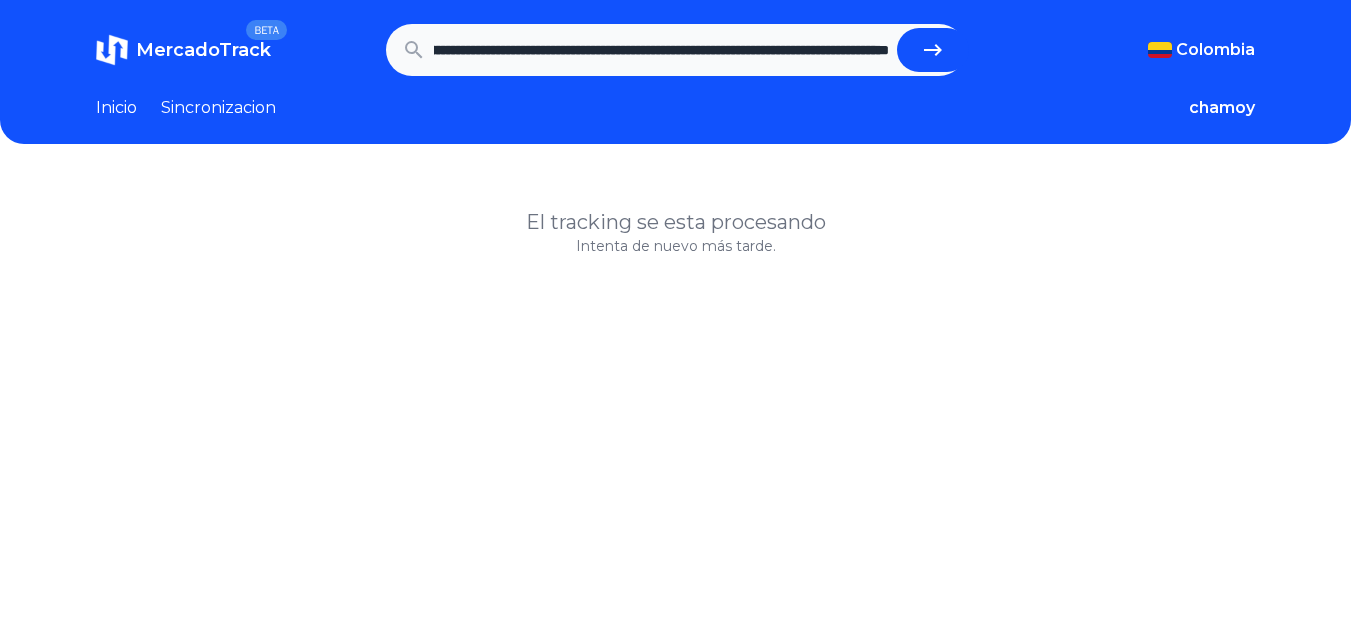 click at bounding box center (933, 50) 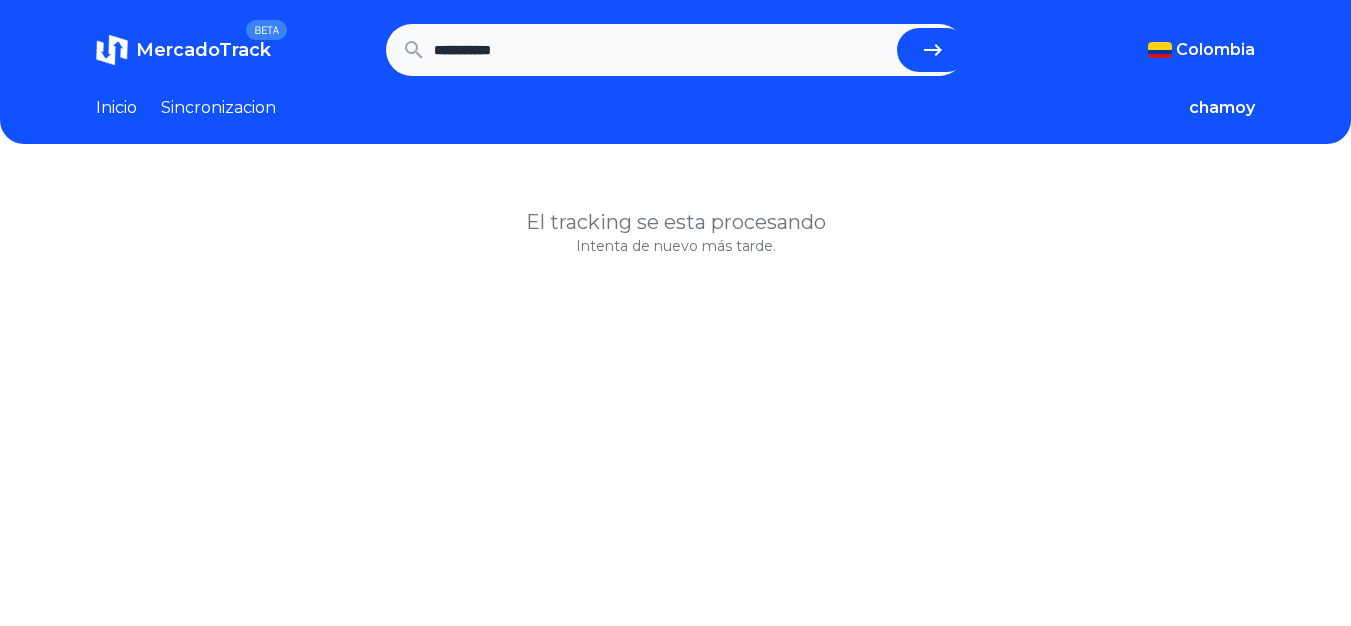 scroll, scrollTop: 0, scrollLeft: 0, axis: both 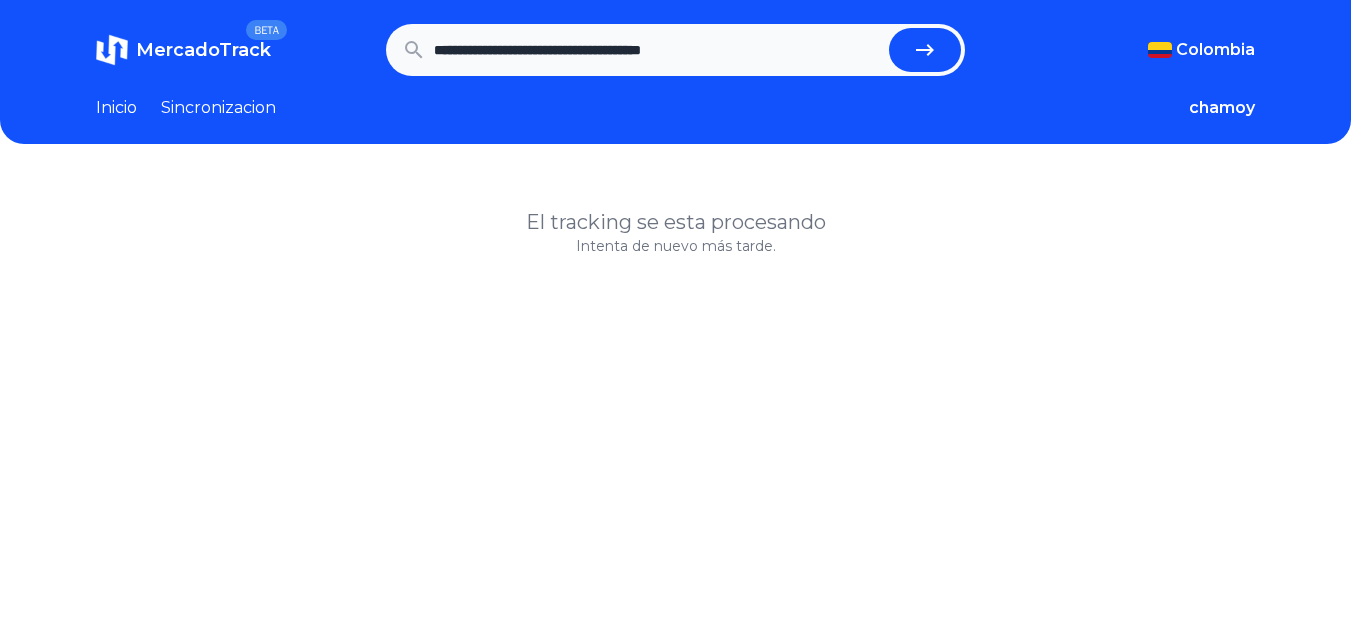 type on "**********" 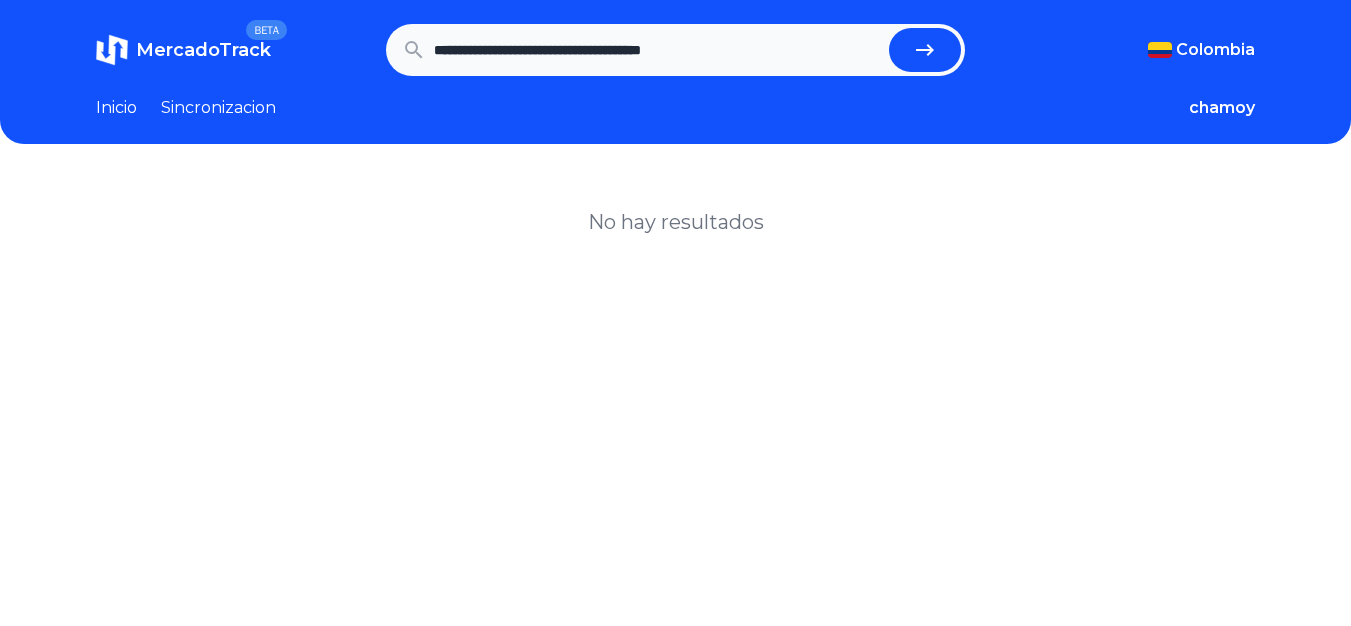 scroll, scrollTop: 0, scrollLeft: 0, axis: both 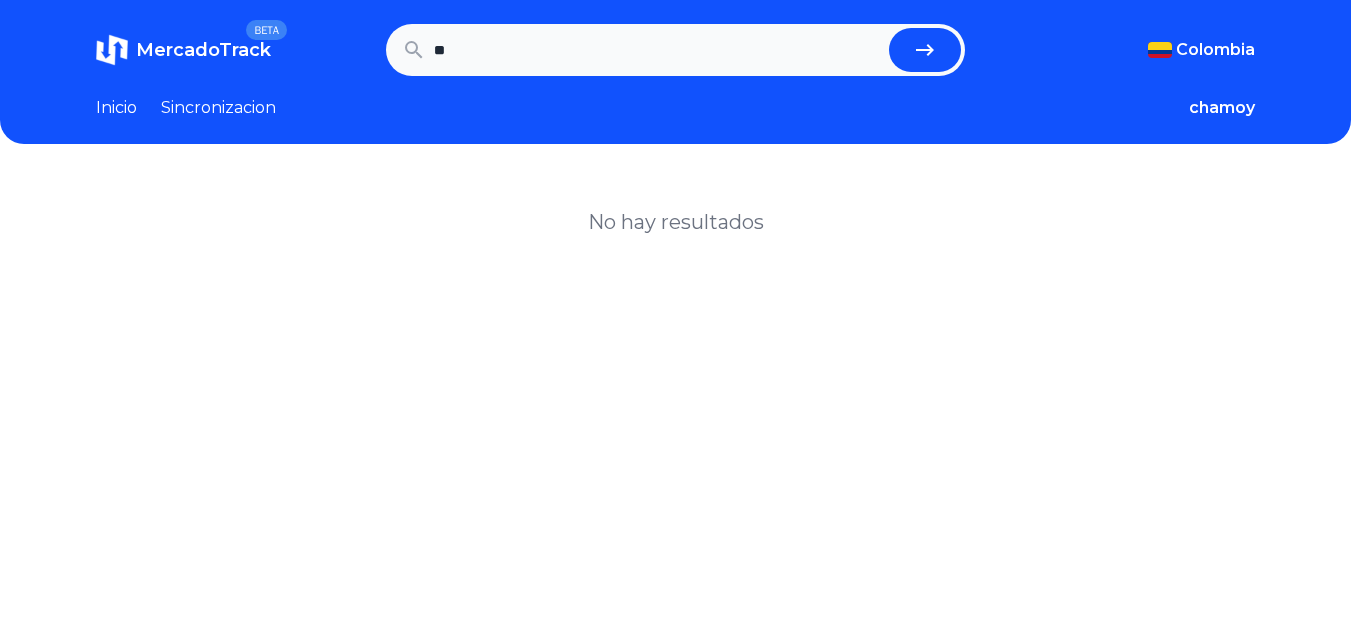 type on "*" 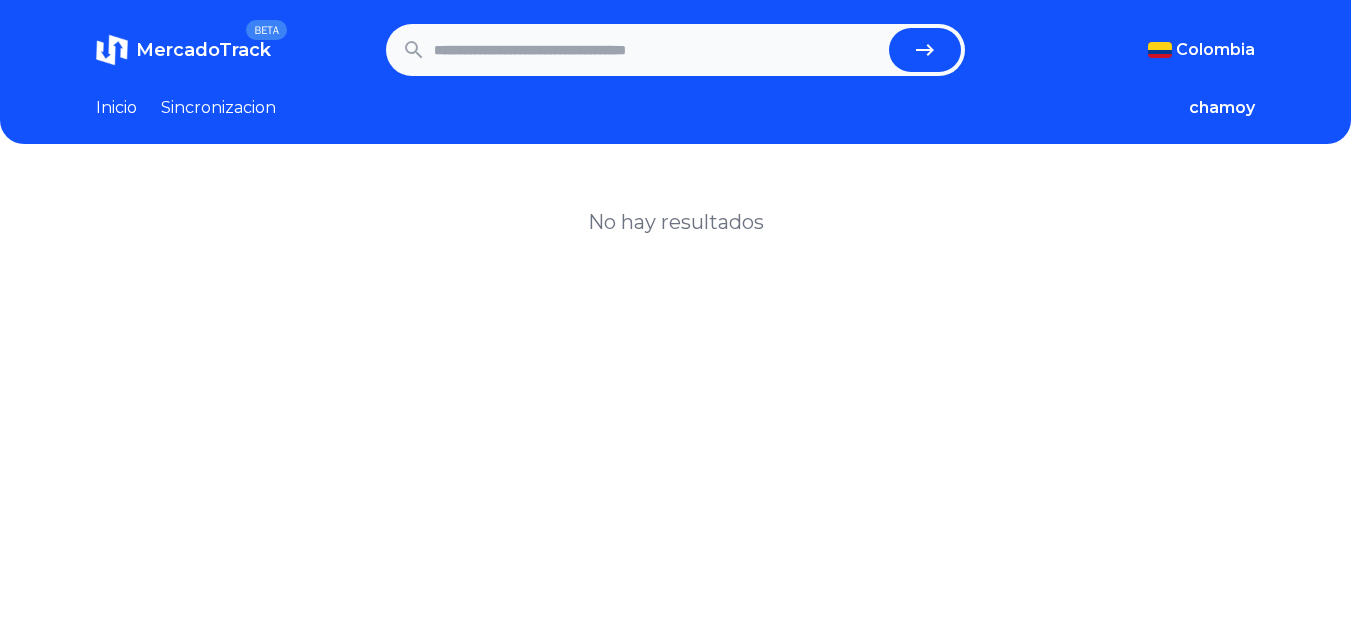 paste on "**********" 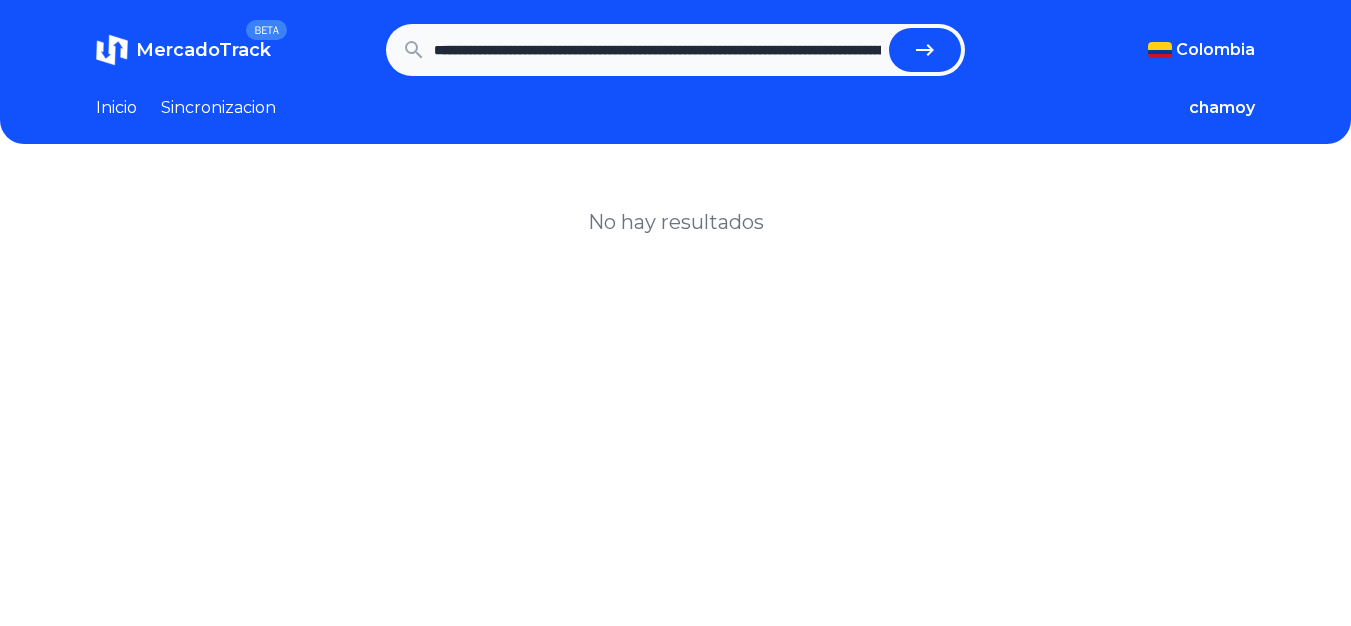 scroll, scrollTop: 0, scrollLeft: 1703, axis: horizontal 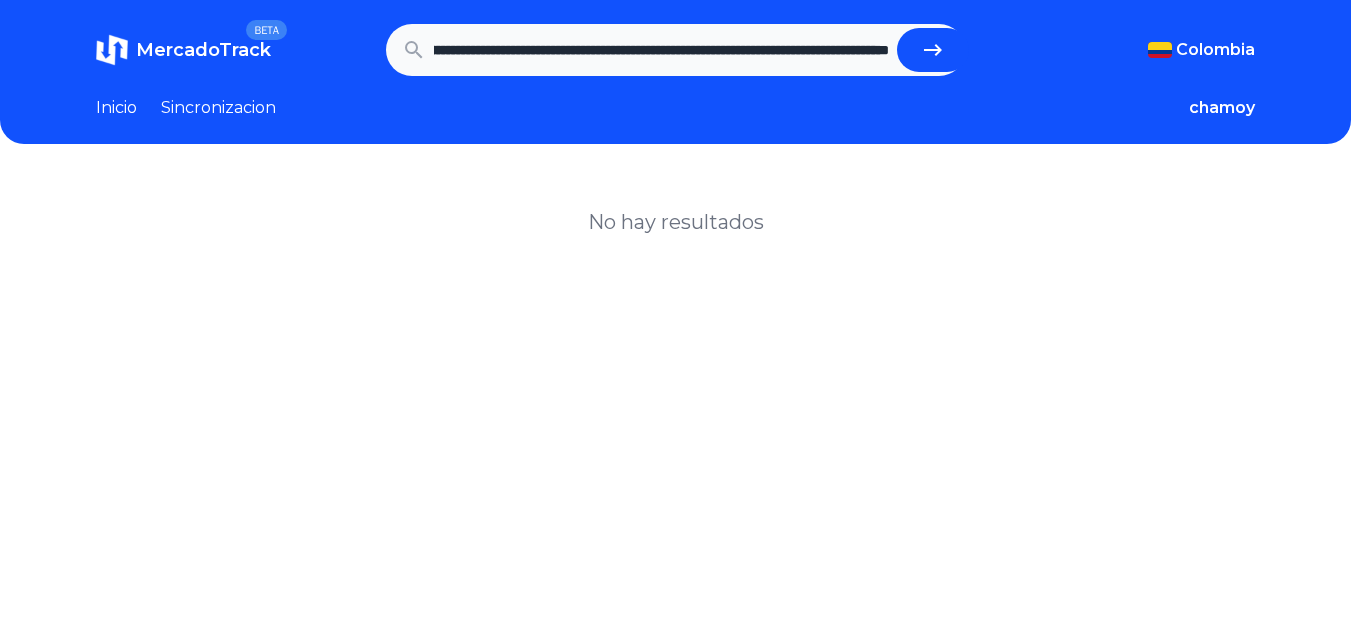 click at bounding box center (933, 50) 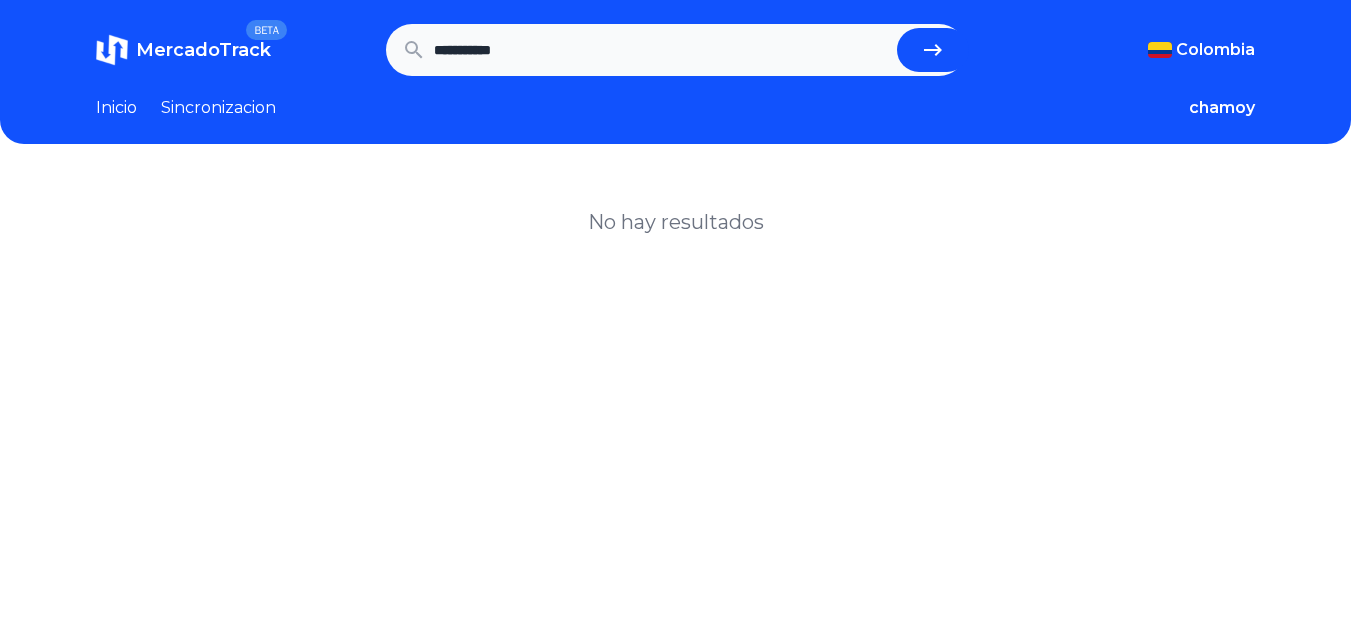 scroll, scrollTop: 0, scrollLeft: 0, axis: both 